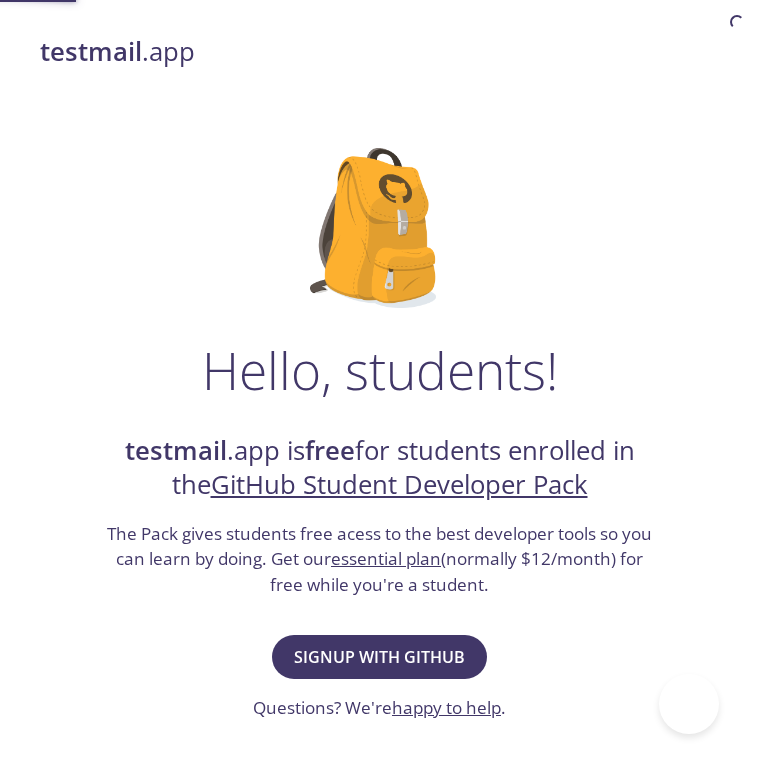 scroll, scrollTop: 0, scrollLeft: 0, axis: both 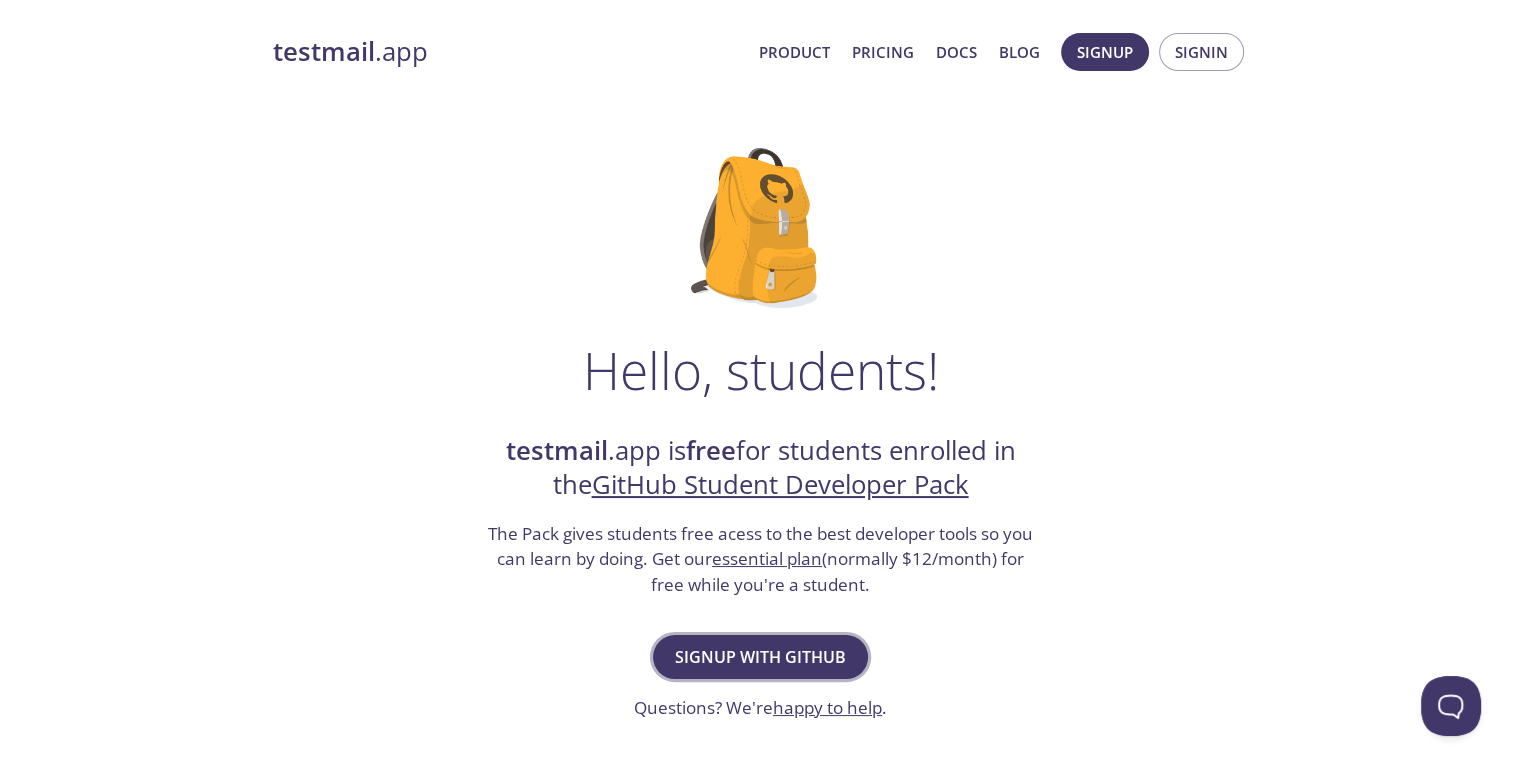 click on "Signup with GitHub" at bounding box center [760, 657] 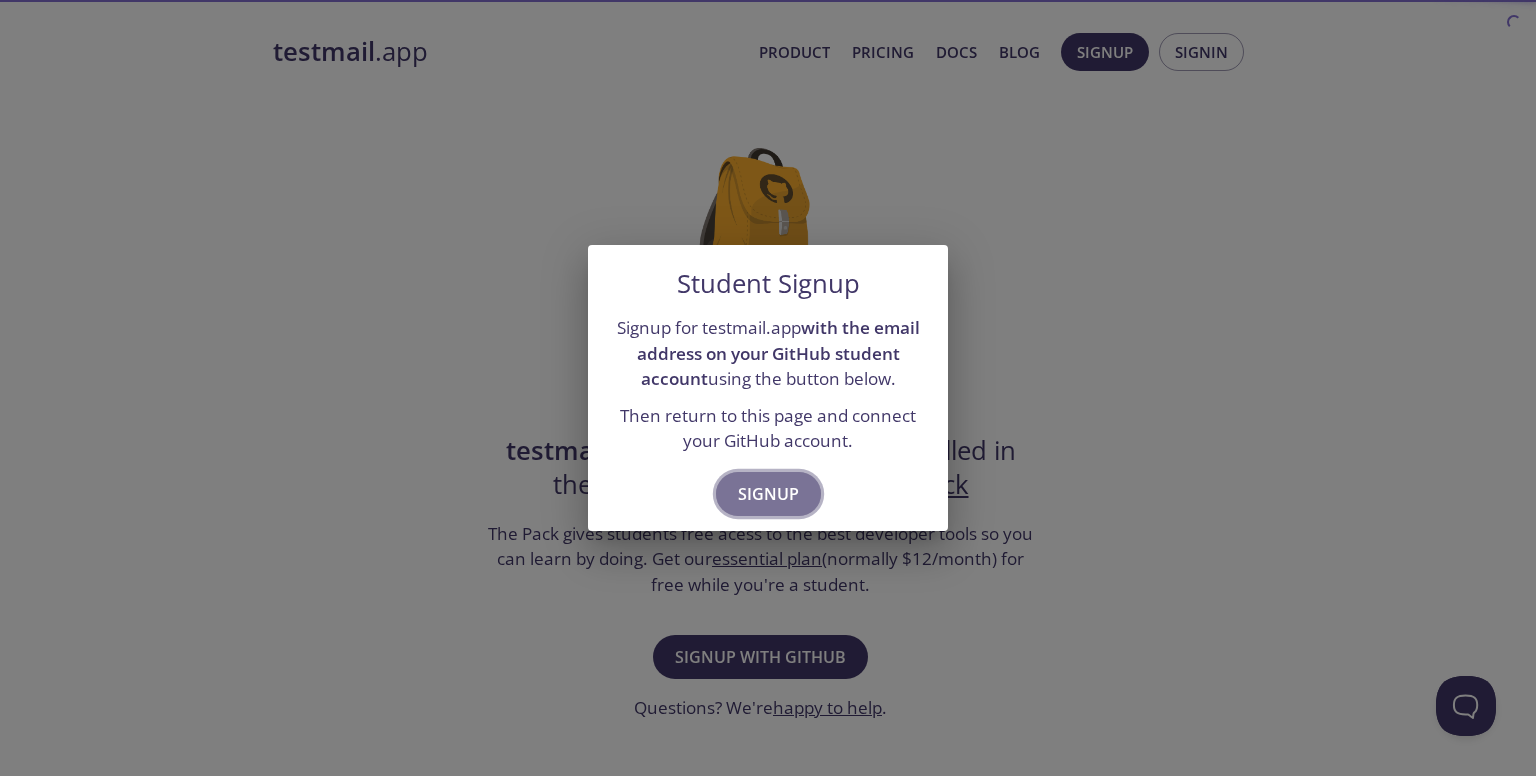 click on "Signup" at bounding box center (768, 494) 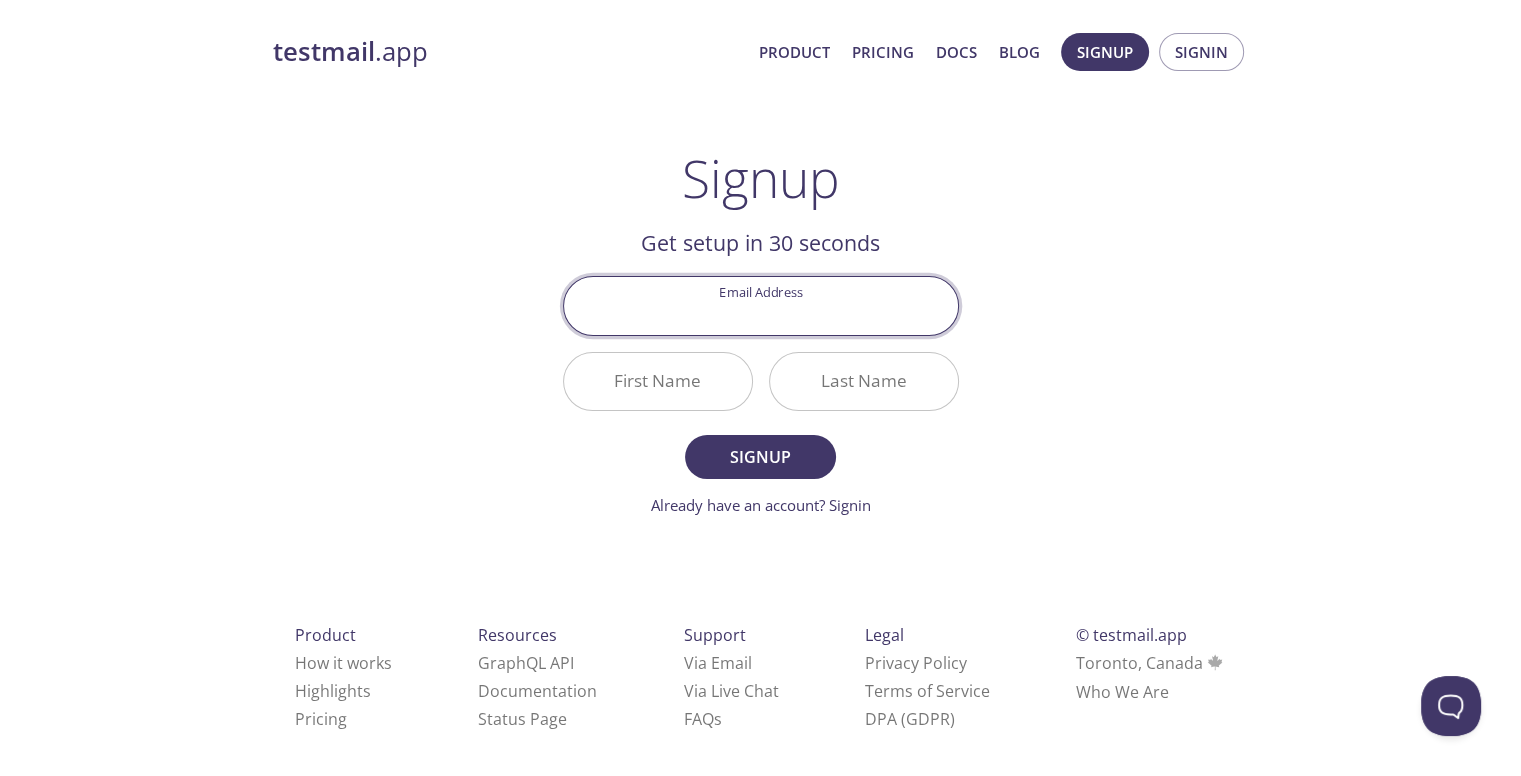 click on "Email Address" at bounding box center (761, 305) 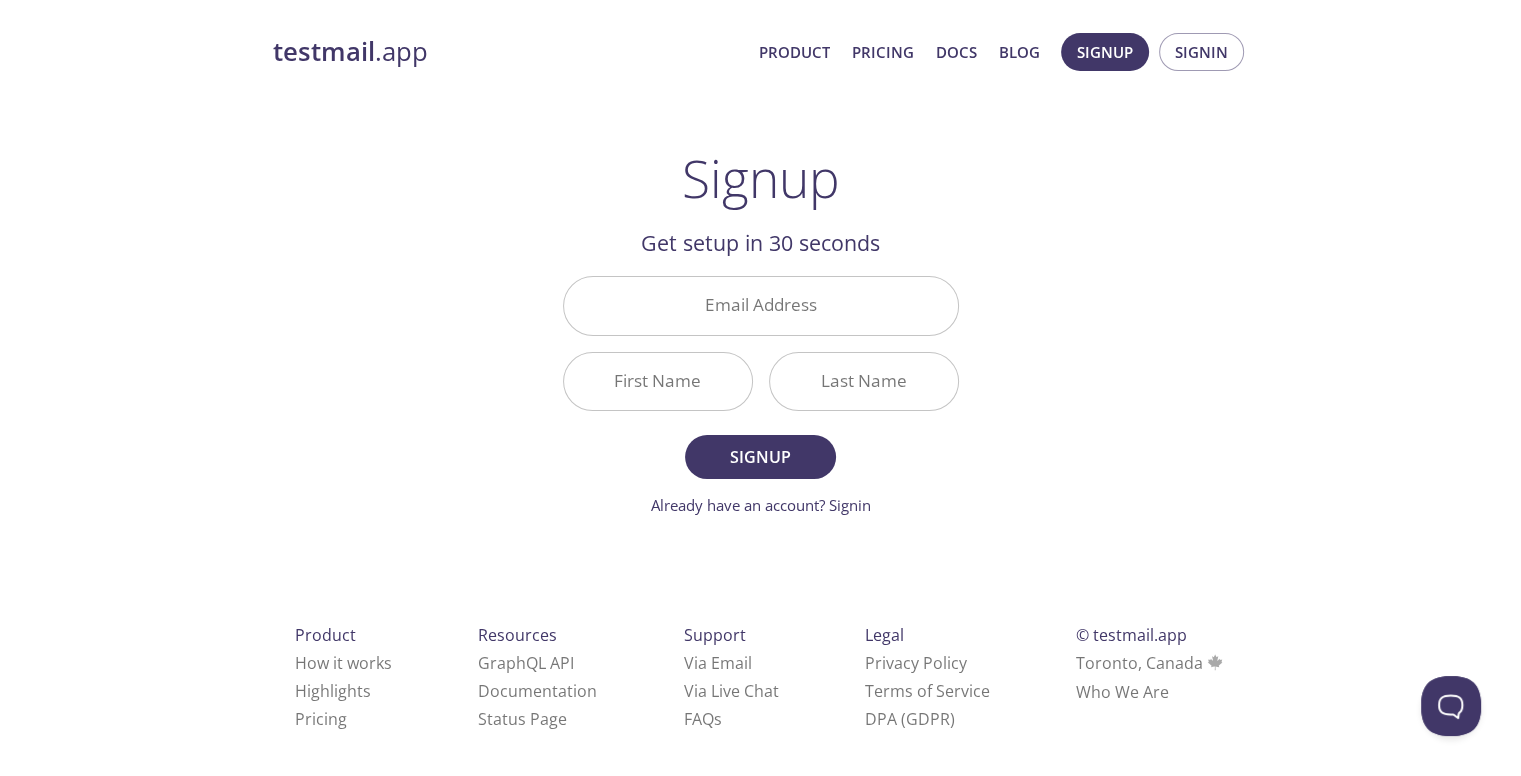 click on "testmail .app Product Pricing Docs Blog Signup Signin Signup Get setup in 30 seconds Email Address First Name Last Name Signup Already have an account? Signin Check your email inbox Email Verification Code Confirm Didn't receive anything? Resend email Product How it works Highlights Pricing Resources GraphQL API Documentation Status Page Support Via Email Via Live Chat FAQ s Legal Privacy Policy Terms of Service DPA (GDPR) © testmail.app Toronto, Canada Who We Are" at bounding box center (761, 404) 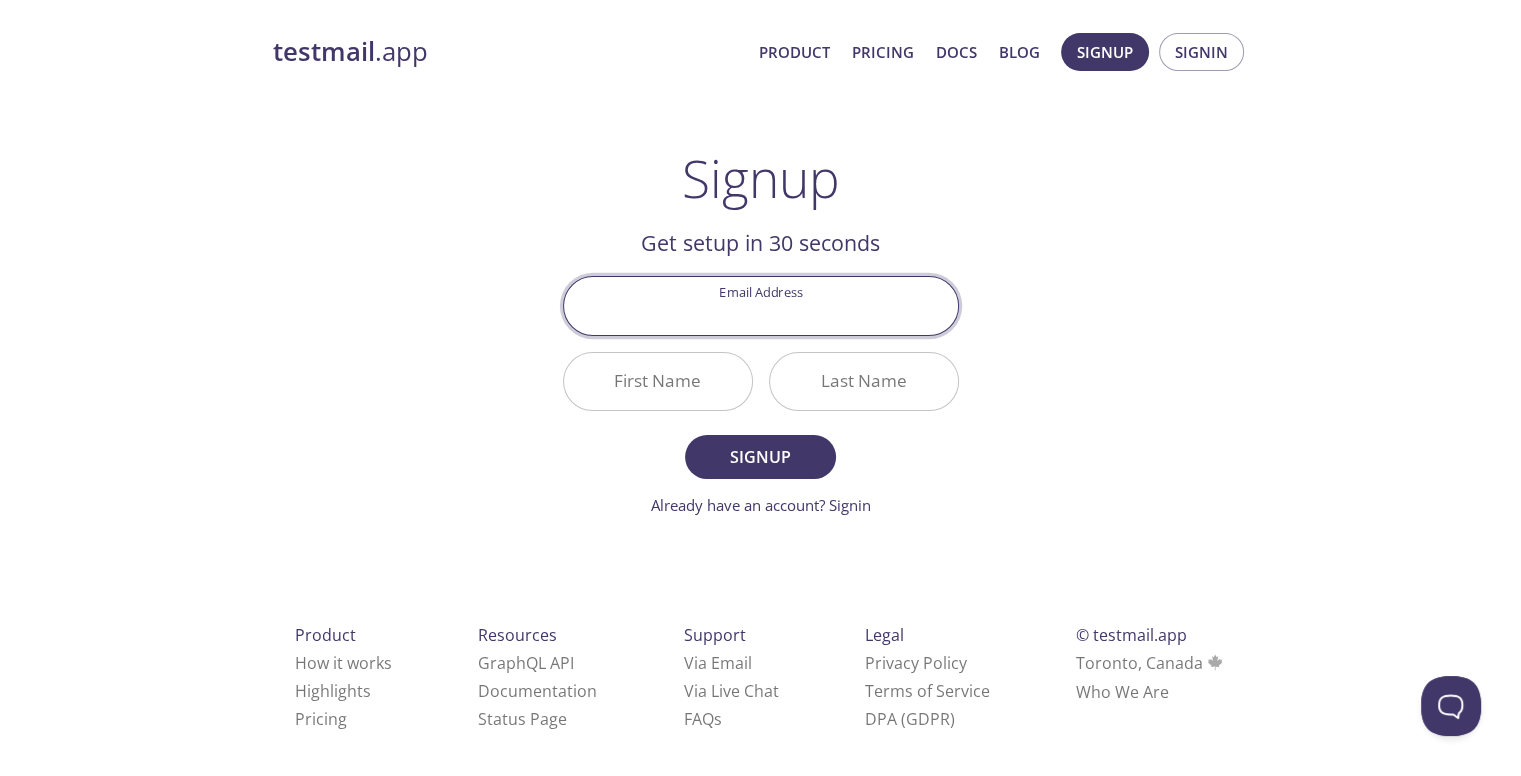 type on "brennisbenjaminn@gmail.com" 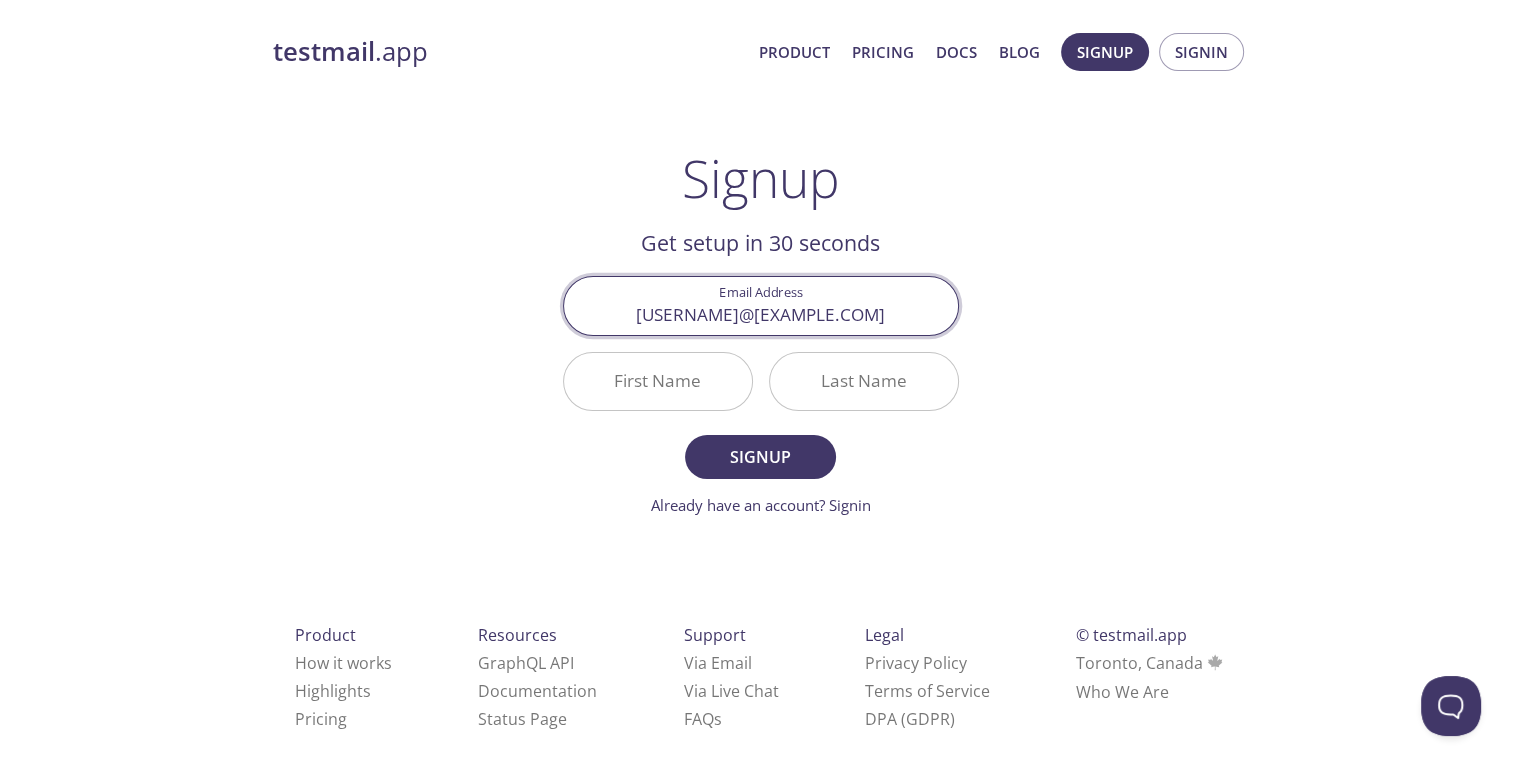 click on "First Name" at bounding box center (658, 381) 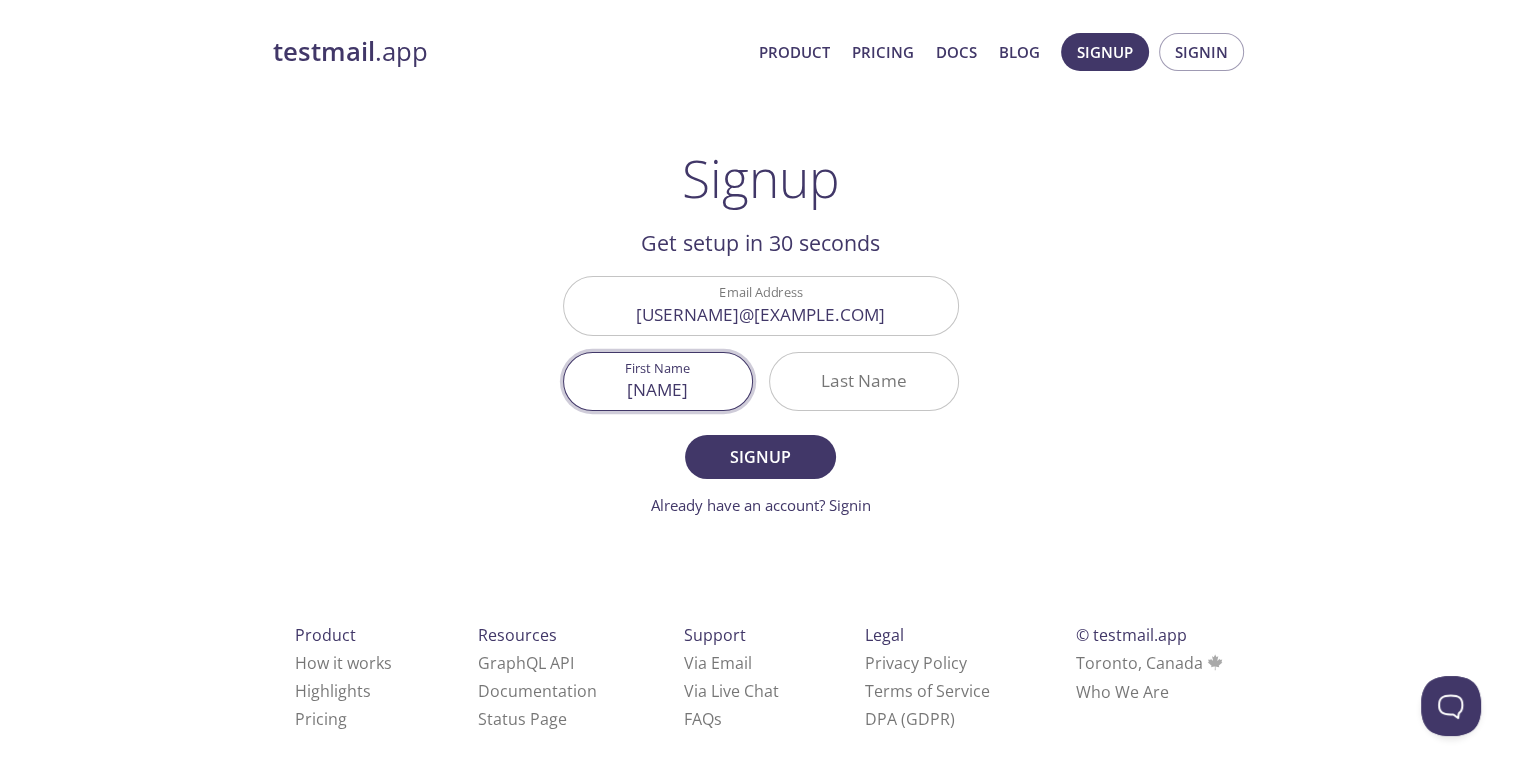 type on "Brennis" 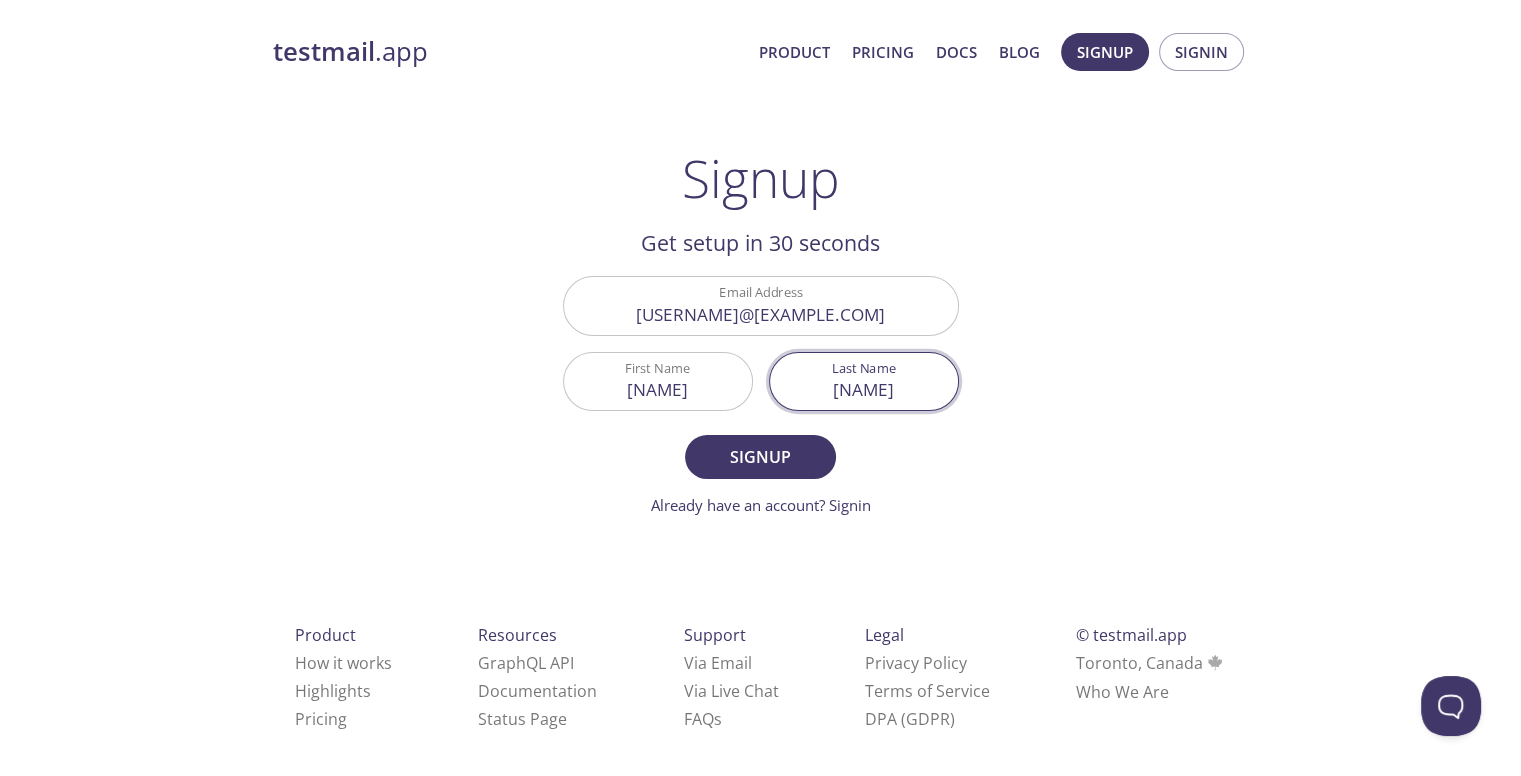 type on "Castro" 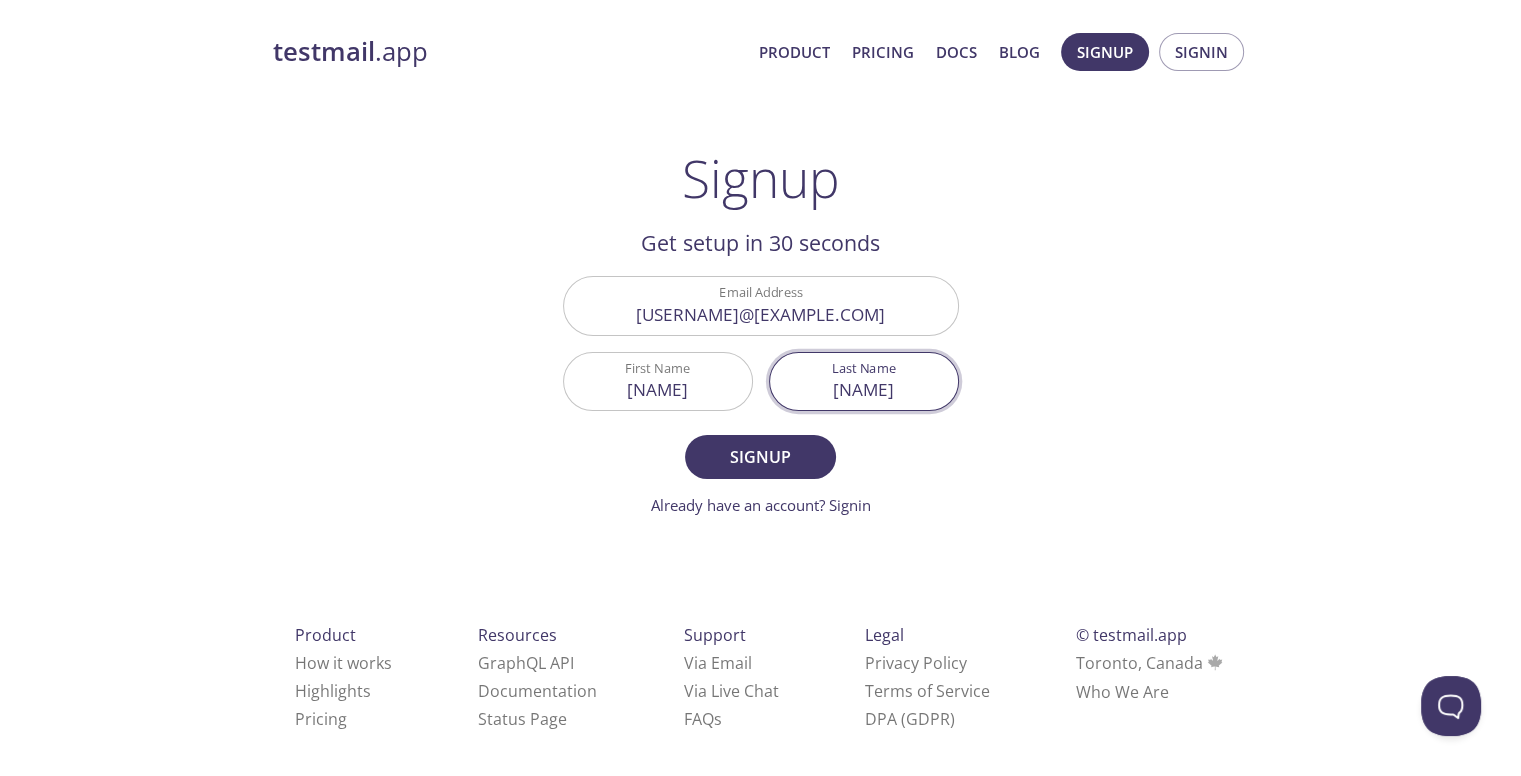 type 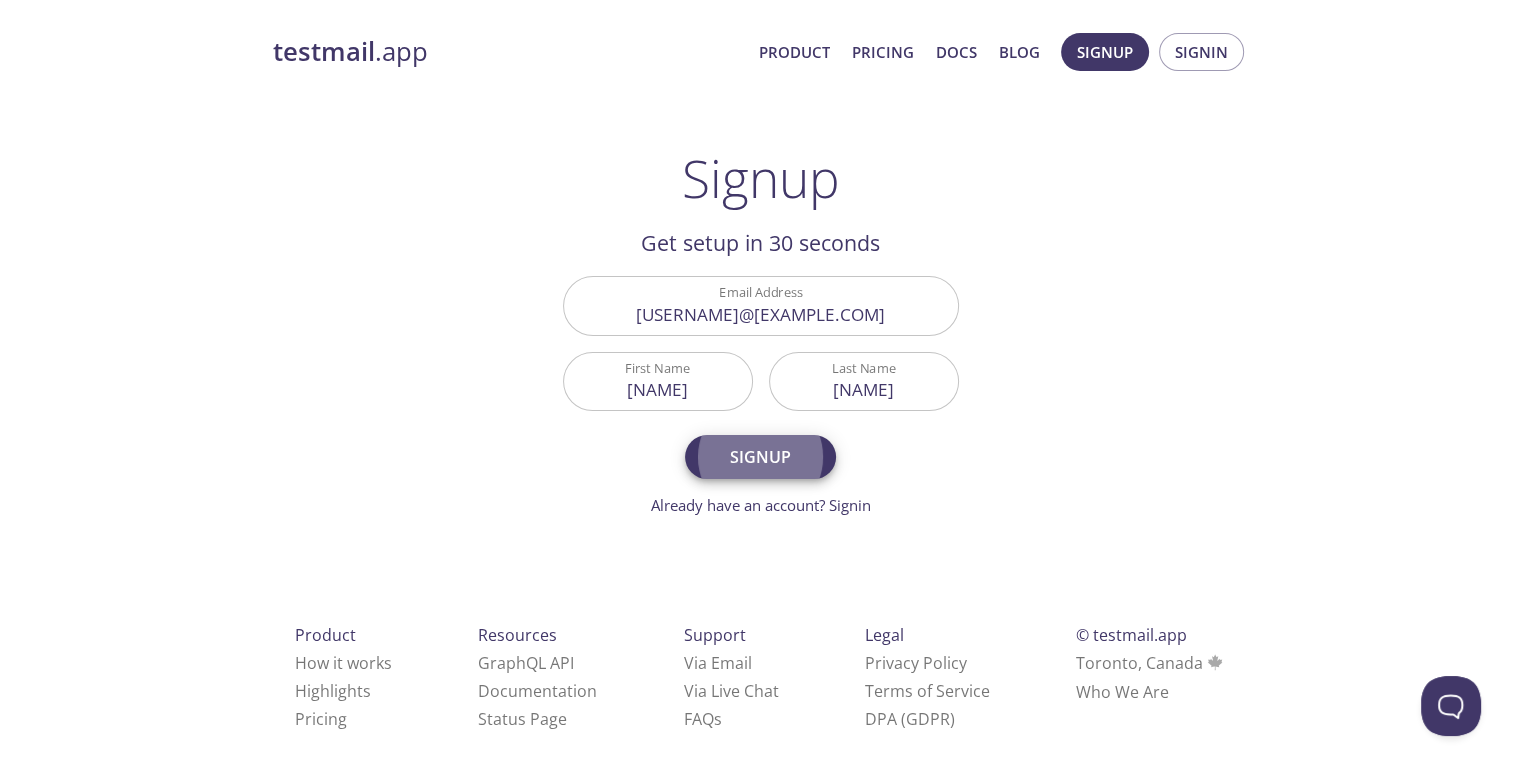 click on "Signup" at bounding box center (760, 457) 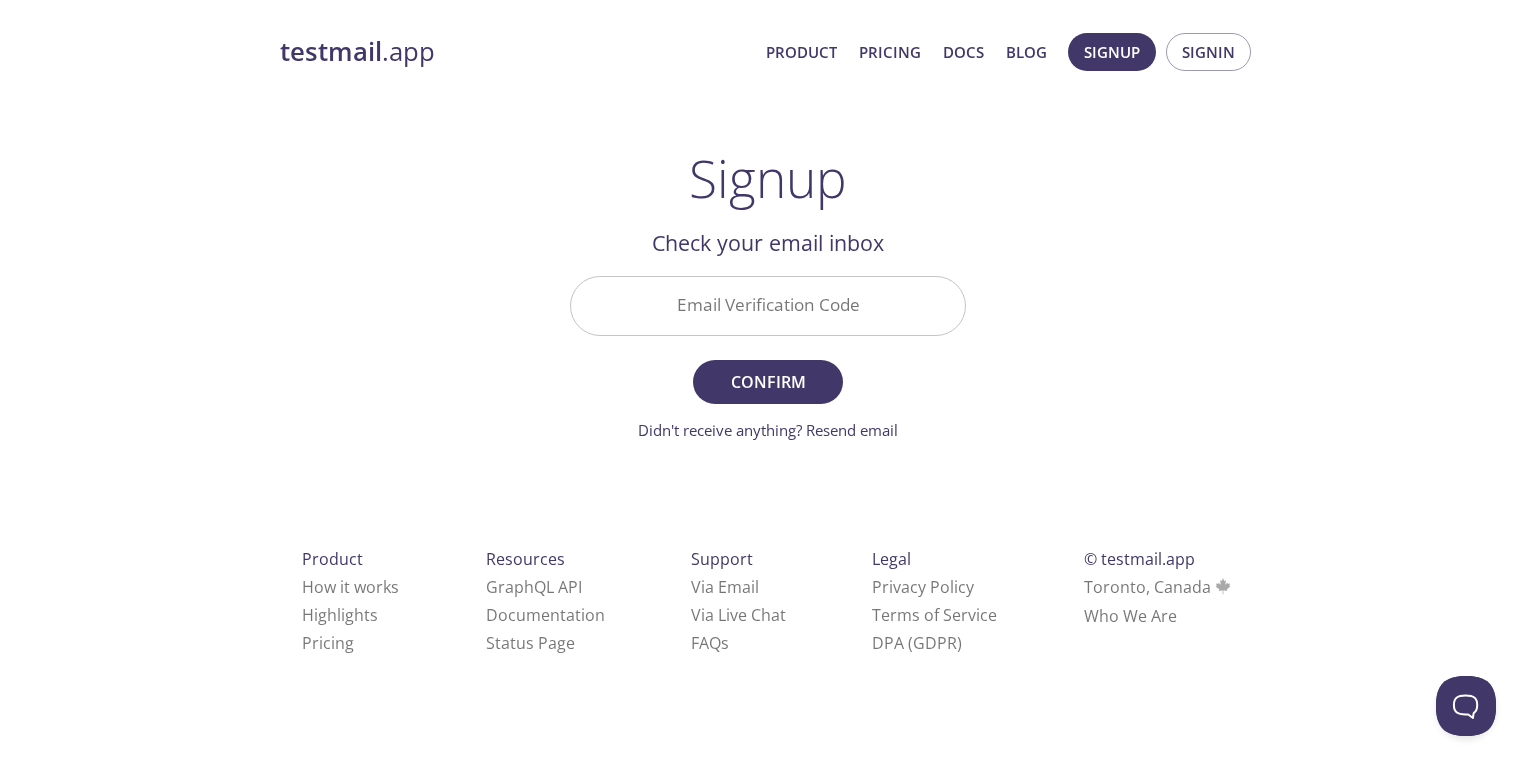 drag, startPoint x: 741, startPoint y: 309, endPoint x: 716, endPoint y: 288, distance: 32.649654 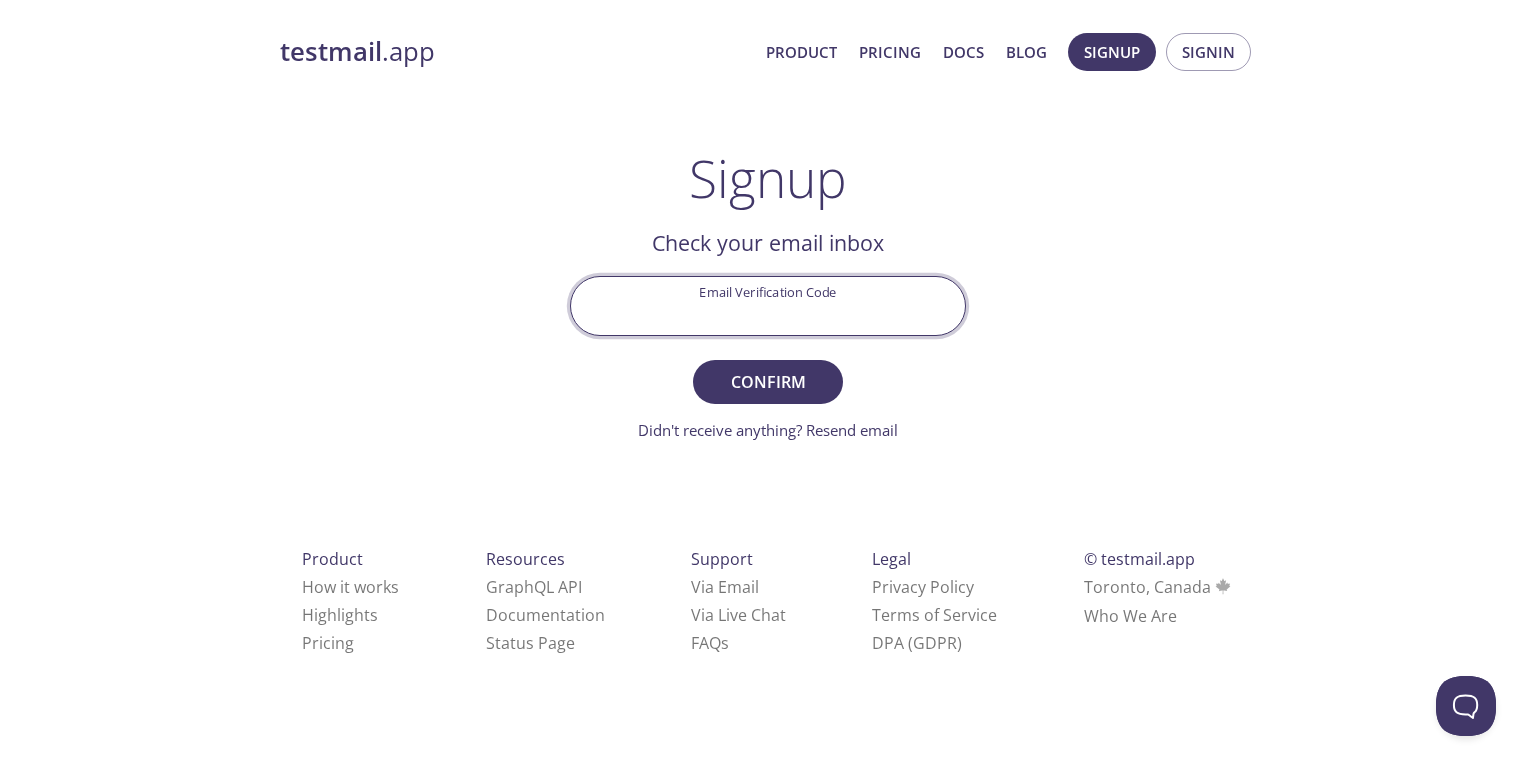 paste on "TSZSWFY" 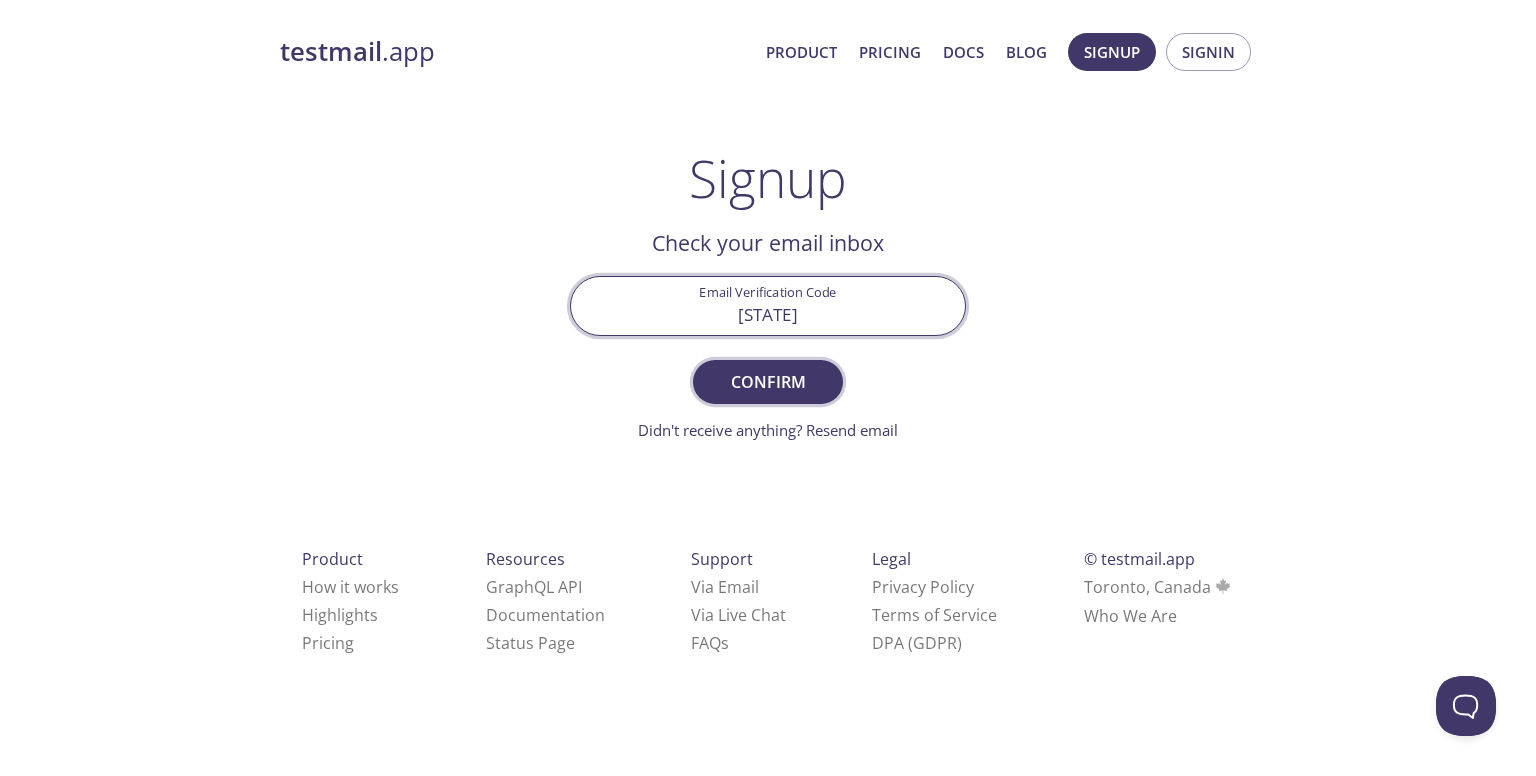 type on "TSZSWFY" 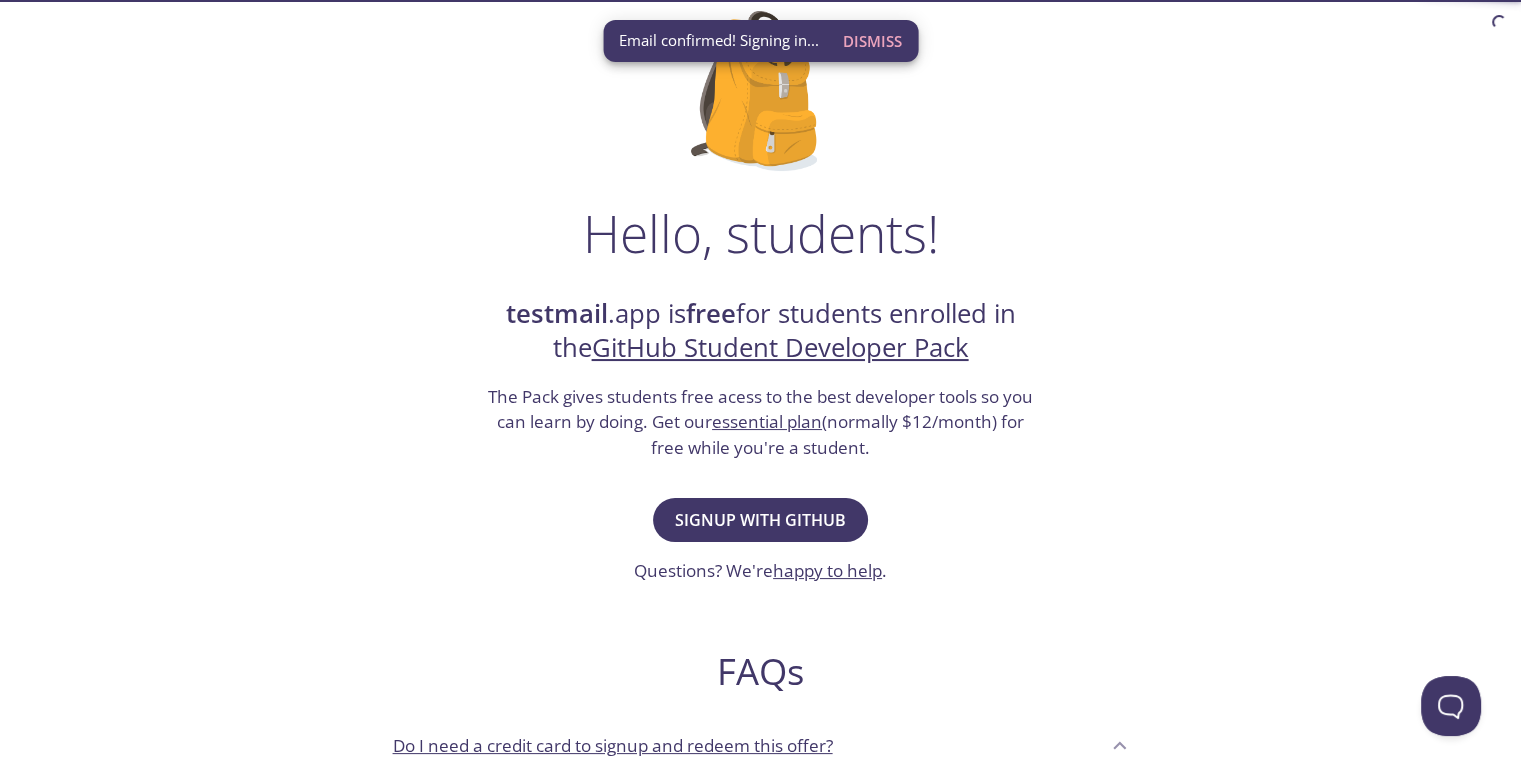 scroll, scrollTop: 200, scrollLeft: 0, axis: vertical 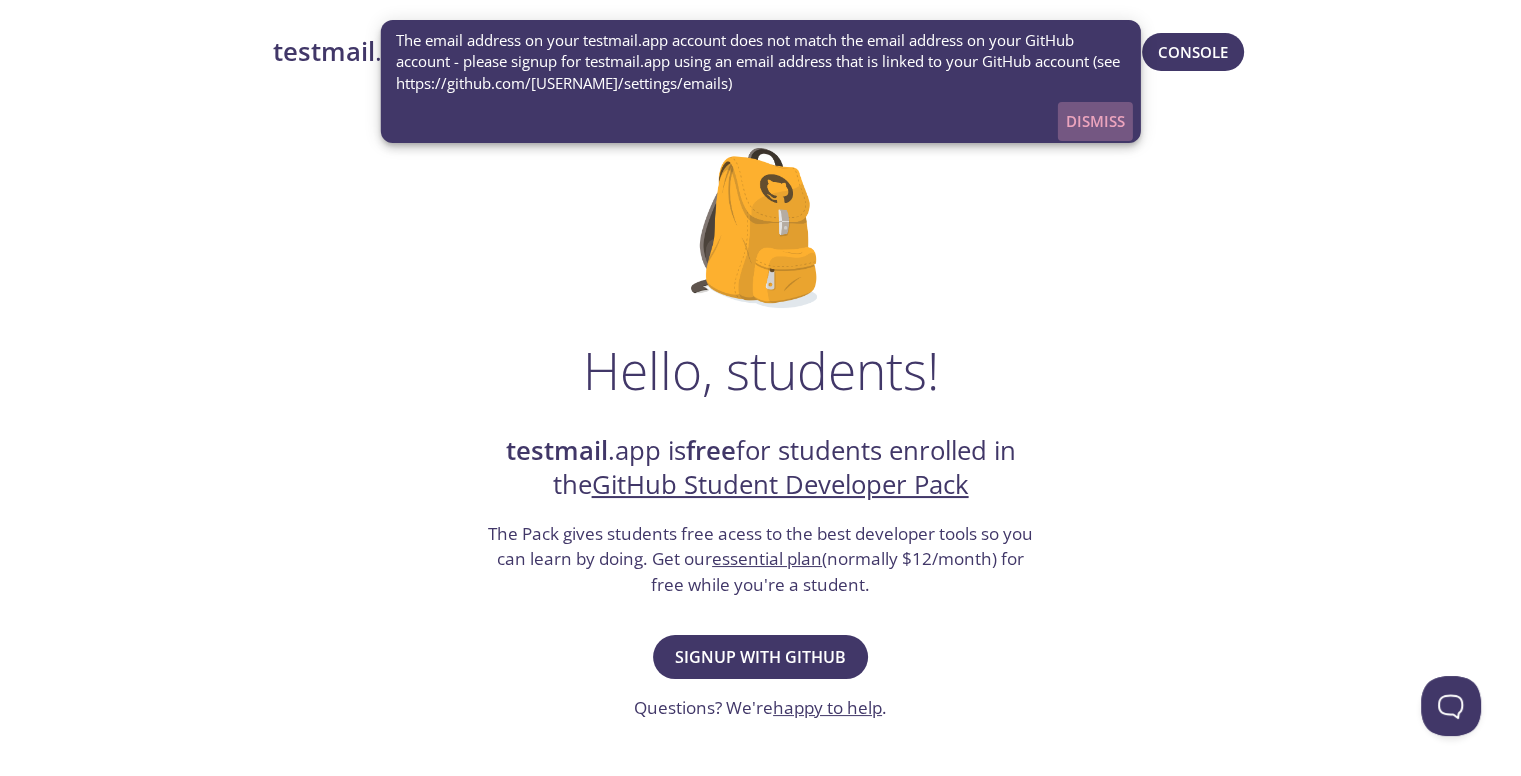 click on "Dismiss" at bounding box center [1095, 121] 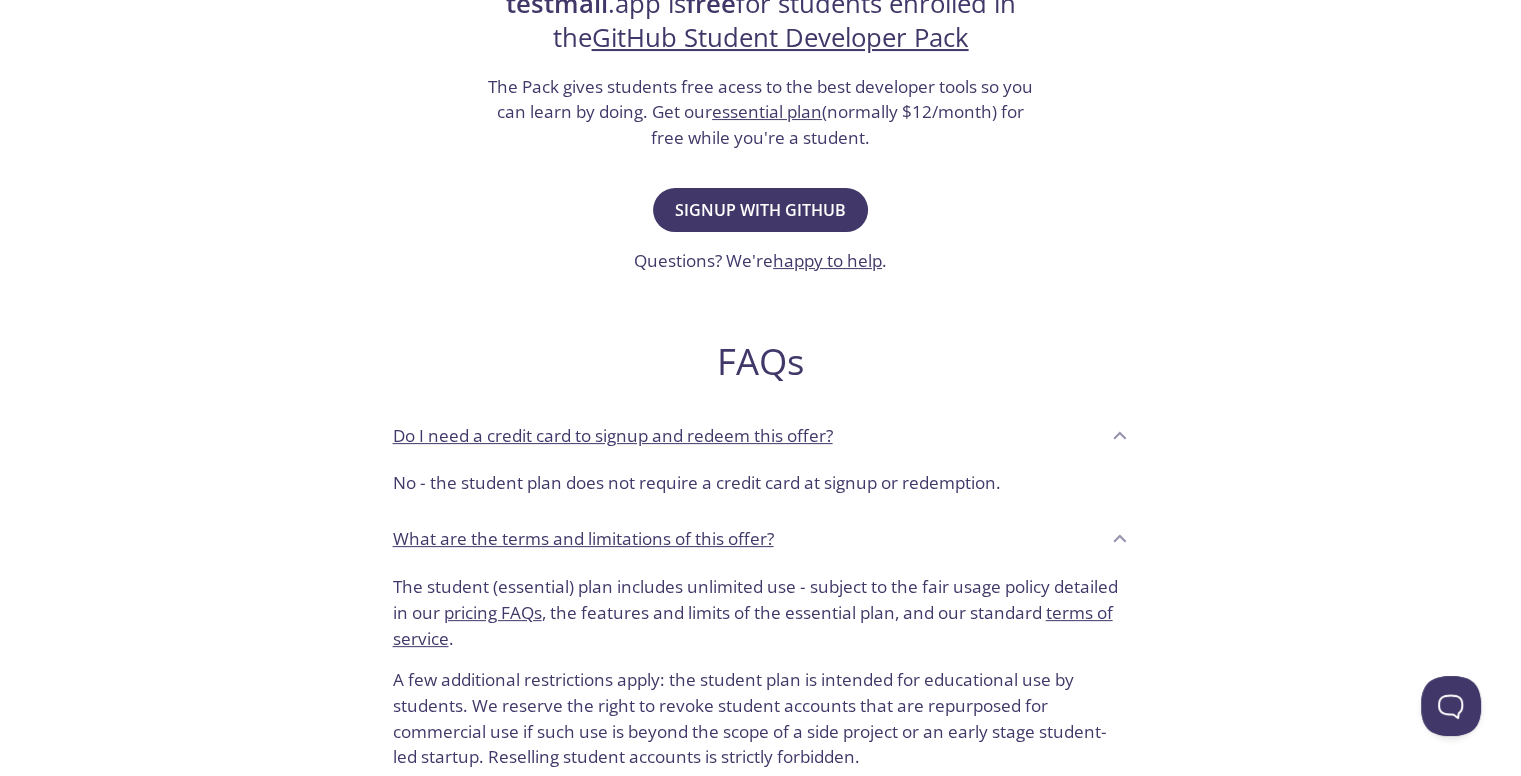 scroll, scrollTop: 400, scrollLeft: 0, axis: vertical 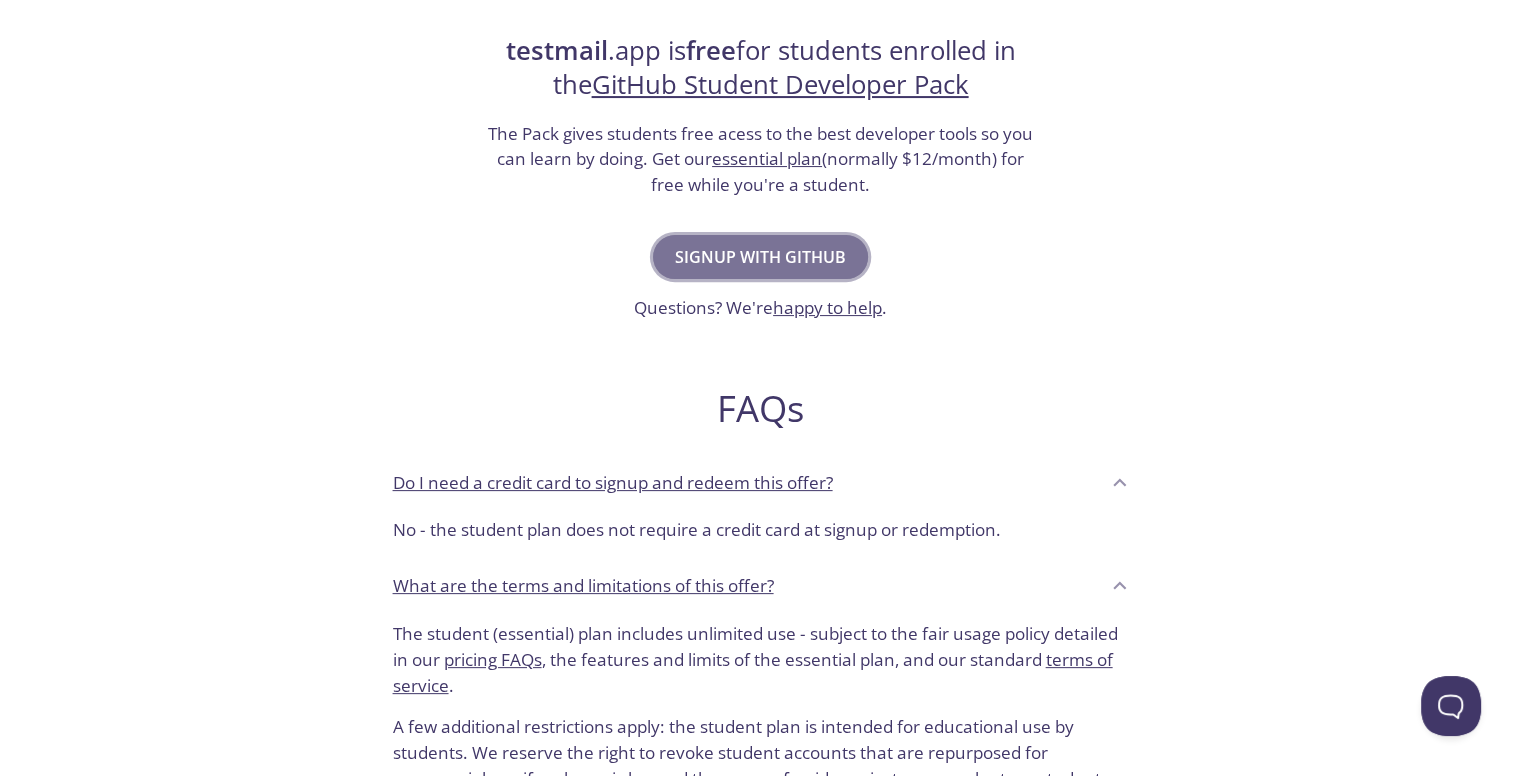click on "Signup with GitHub" at bounding box center (760, 257) 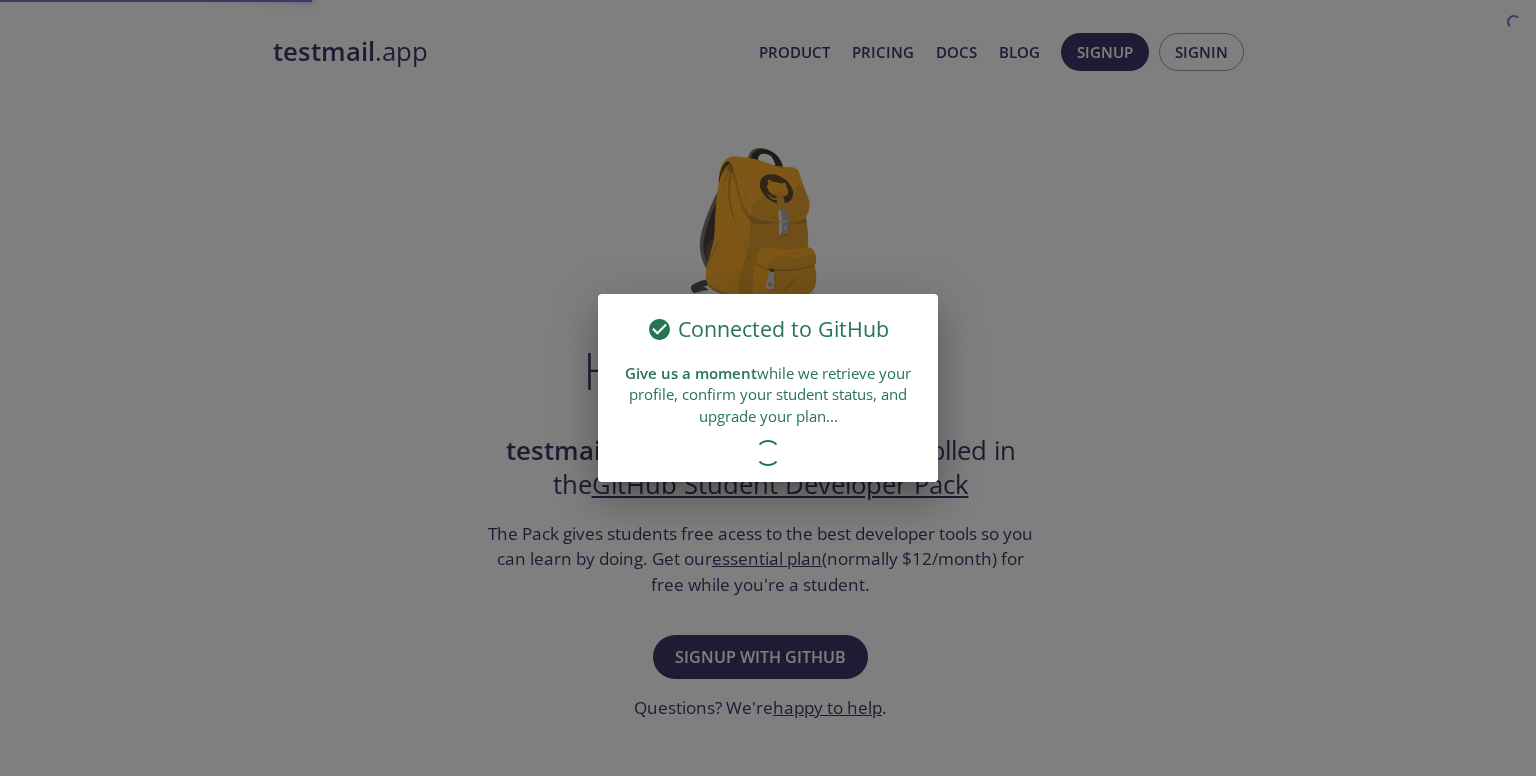 scroll, scrollTop: 0, scrollLeft: 0, axis: both 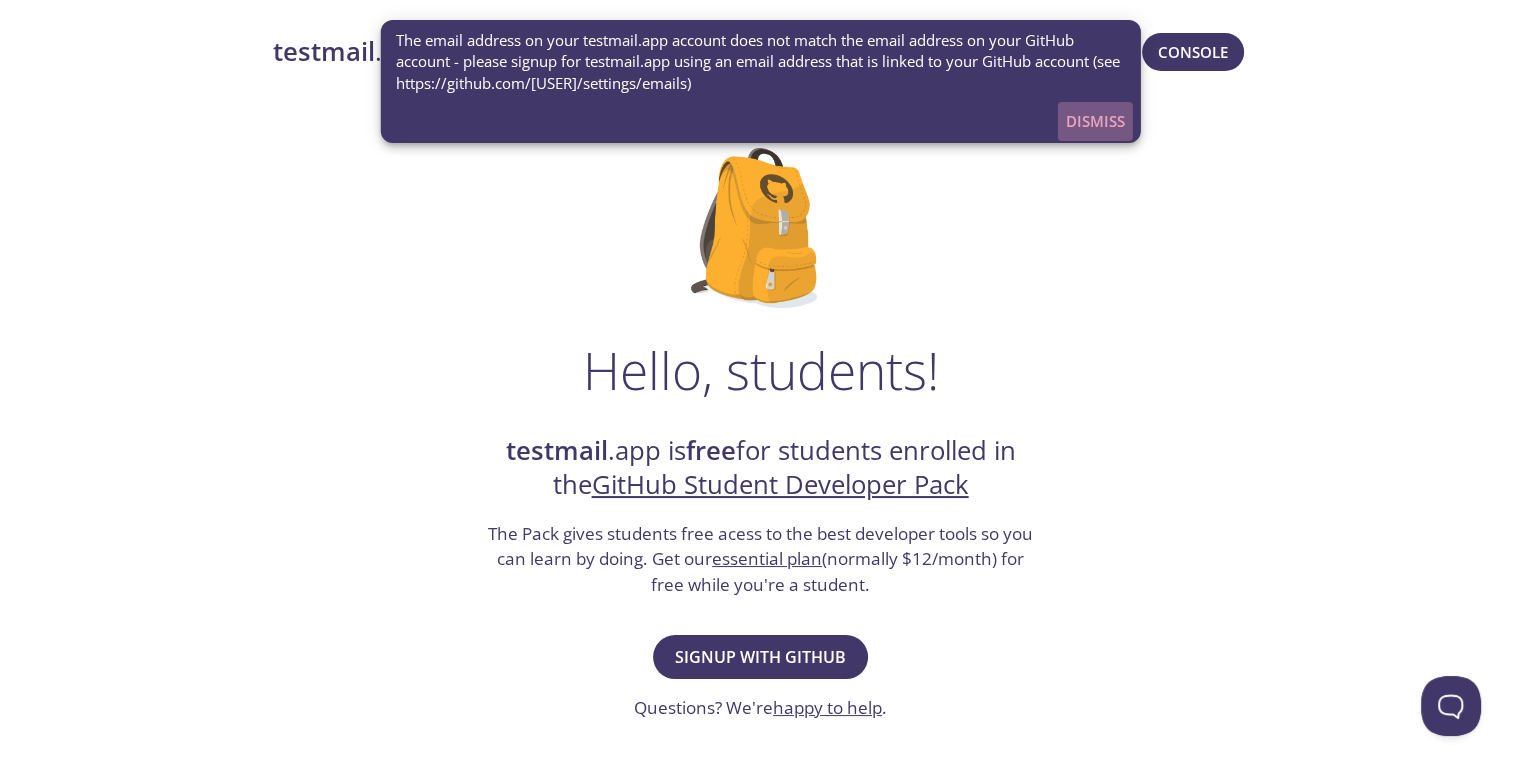 click on "Dismiss" at bounding box center (1095, 121) 